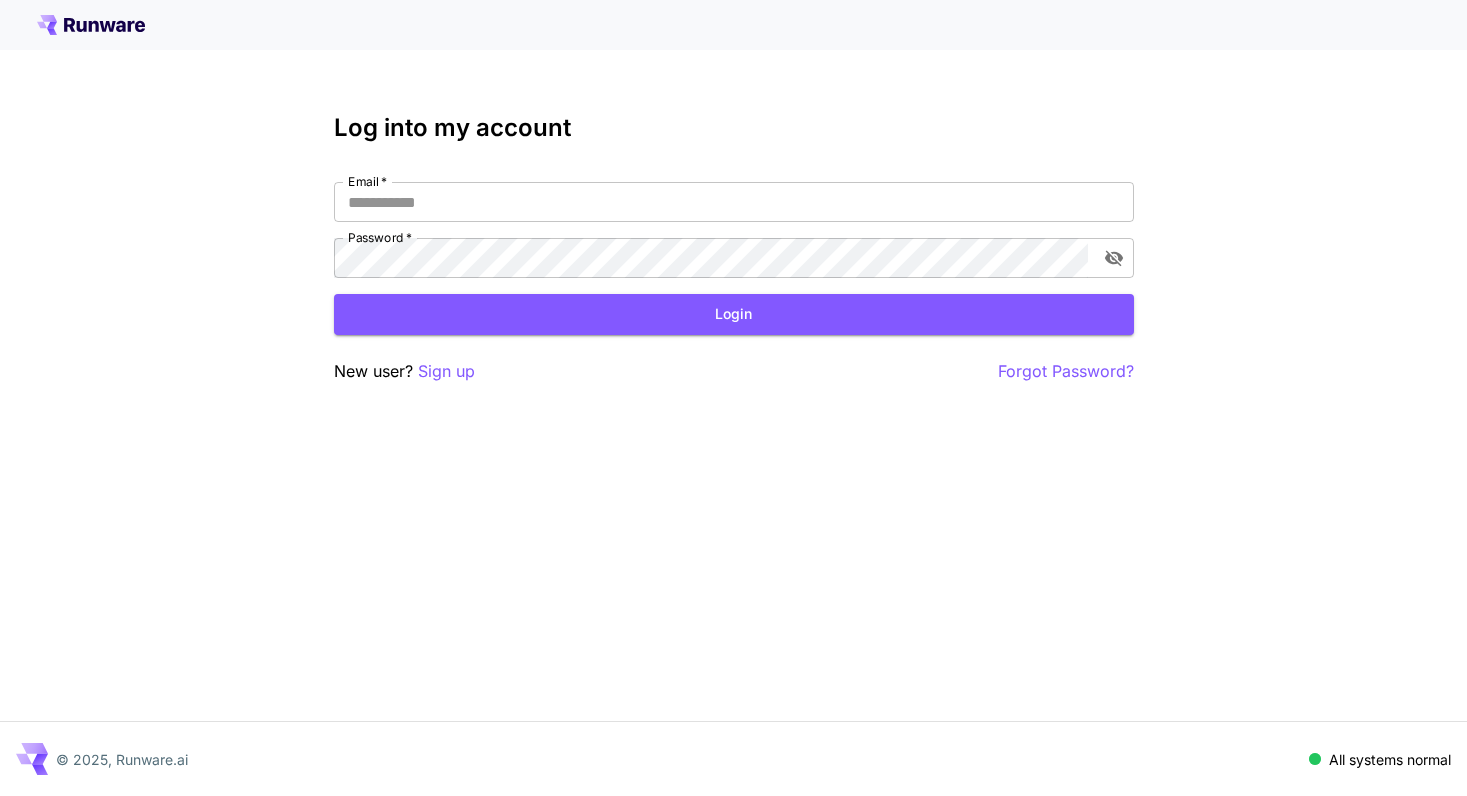 scroll, scrollTop: 0, scrollLeft: 0, axis: both 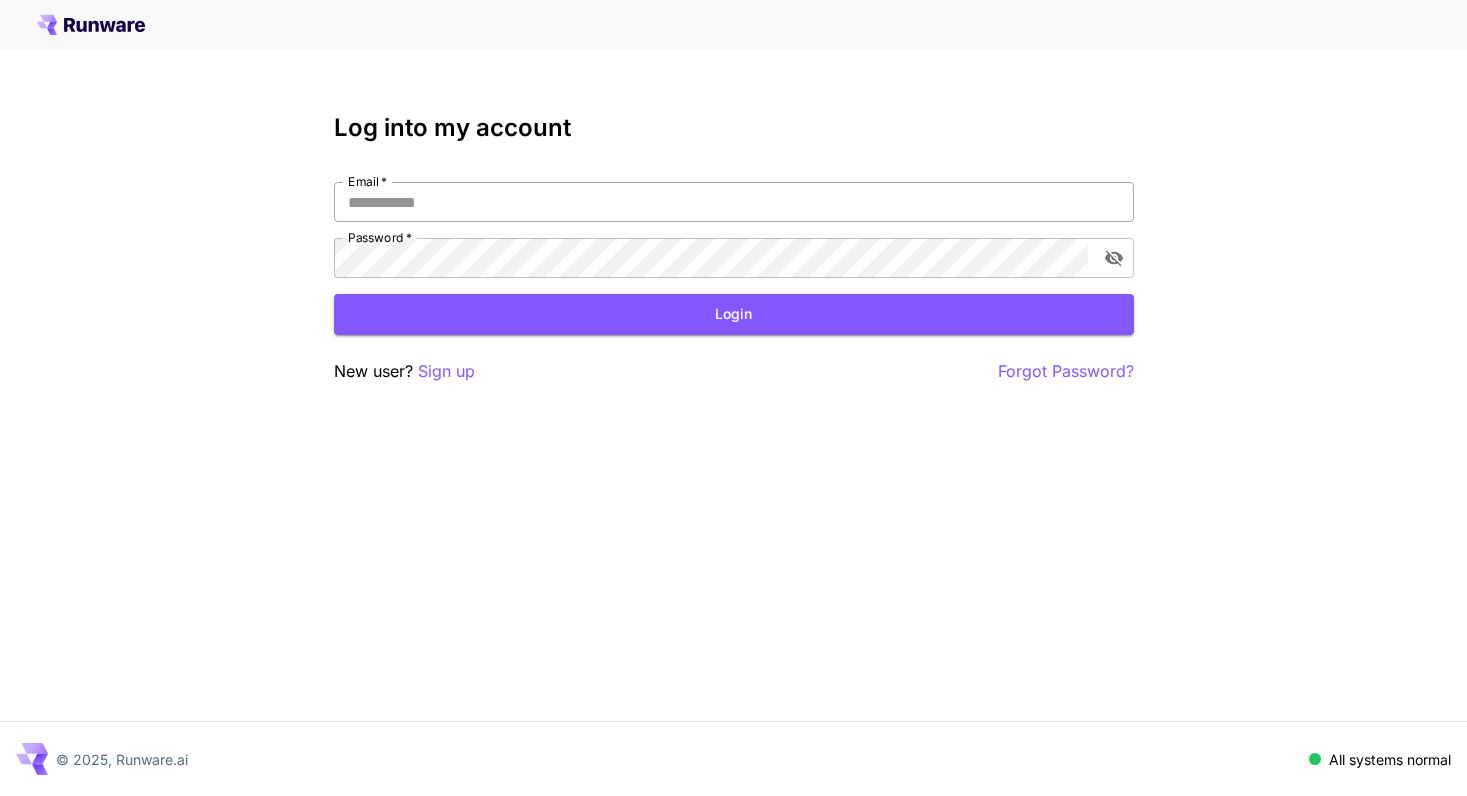 click on "Email   *" at bounding box center (734, 202) 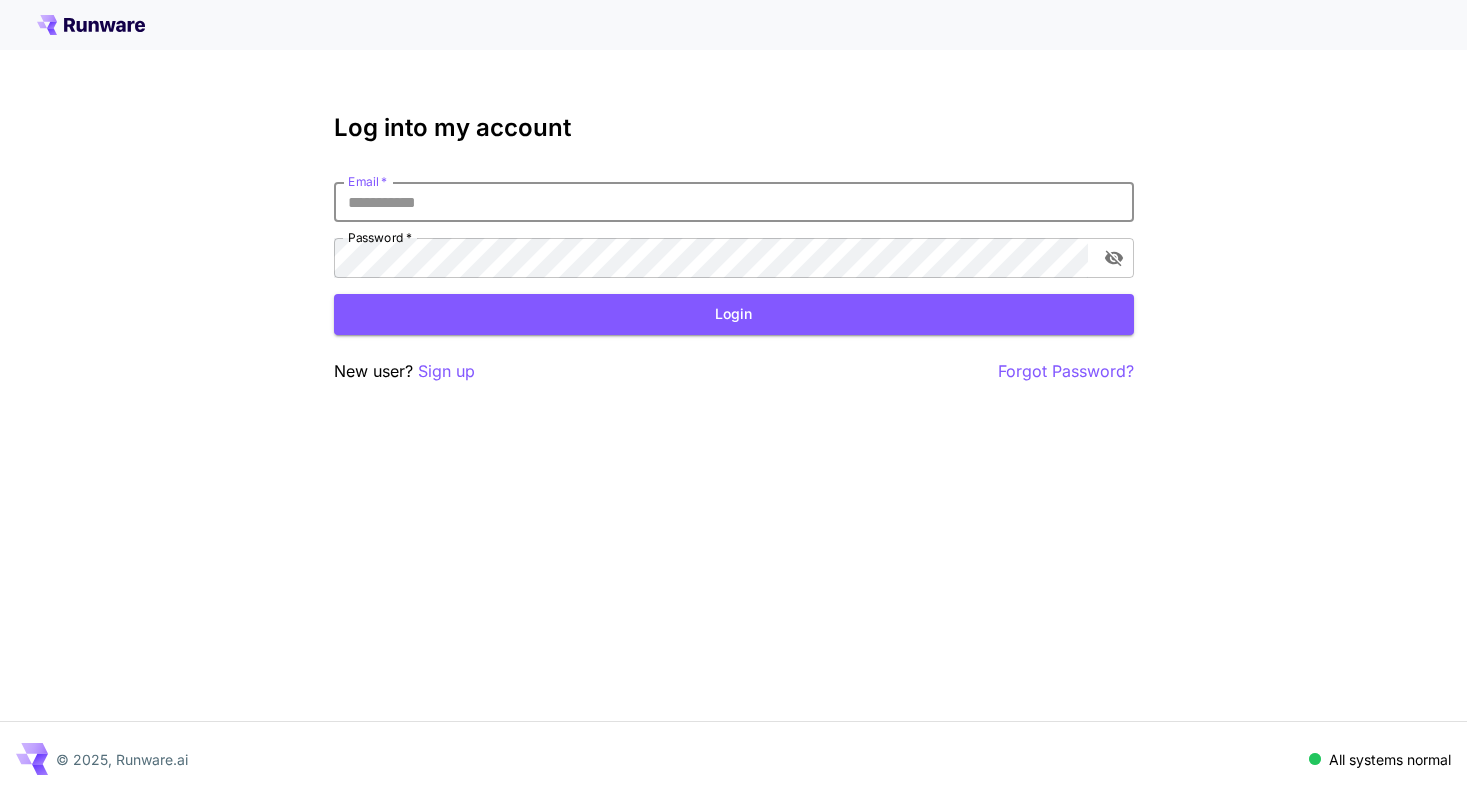 type on "**********" 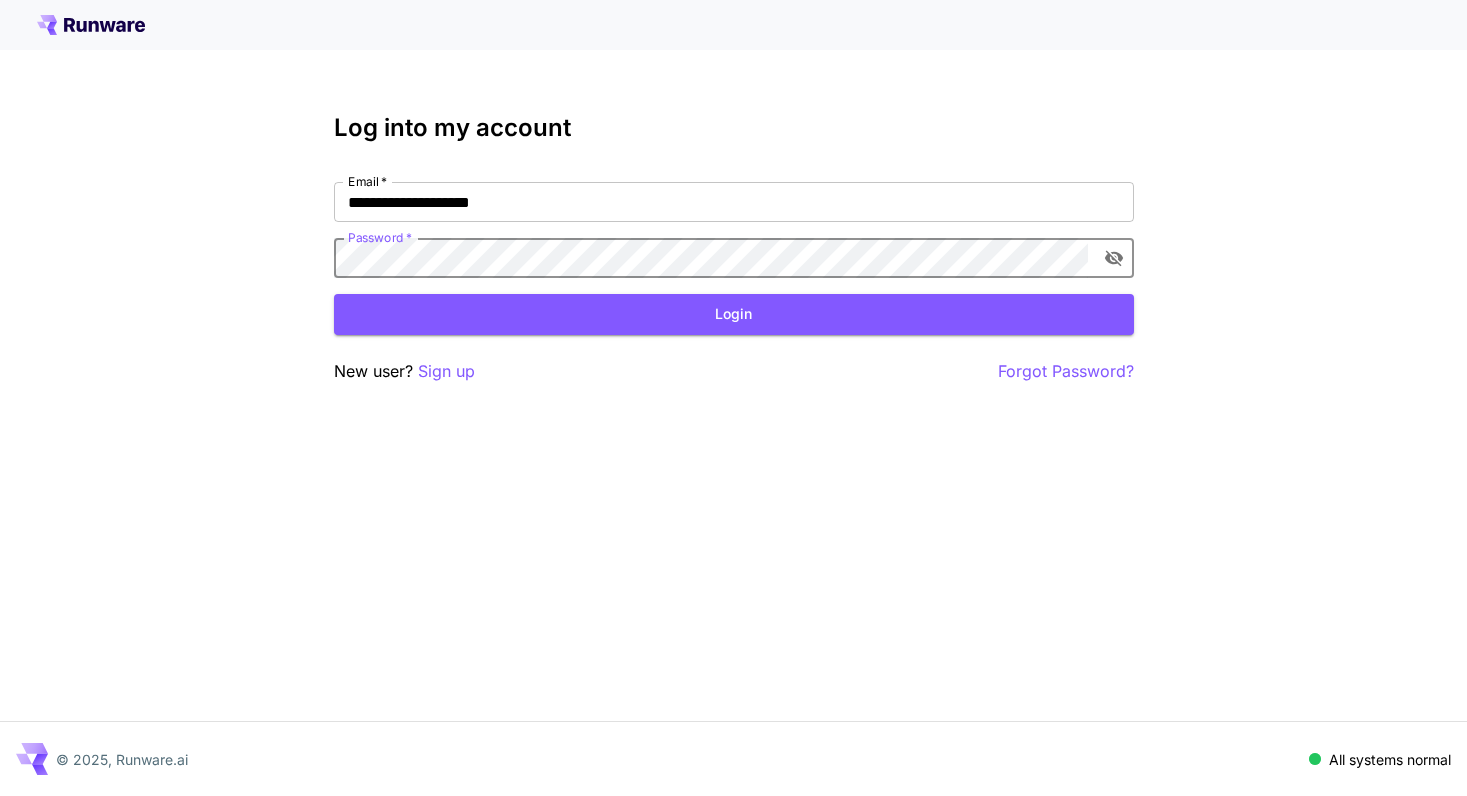click on "Login" at bounding box center [734, 314] 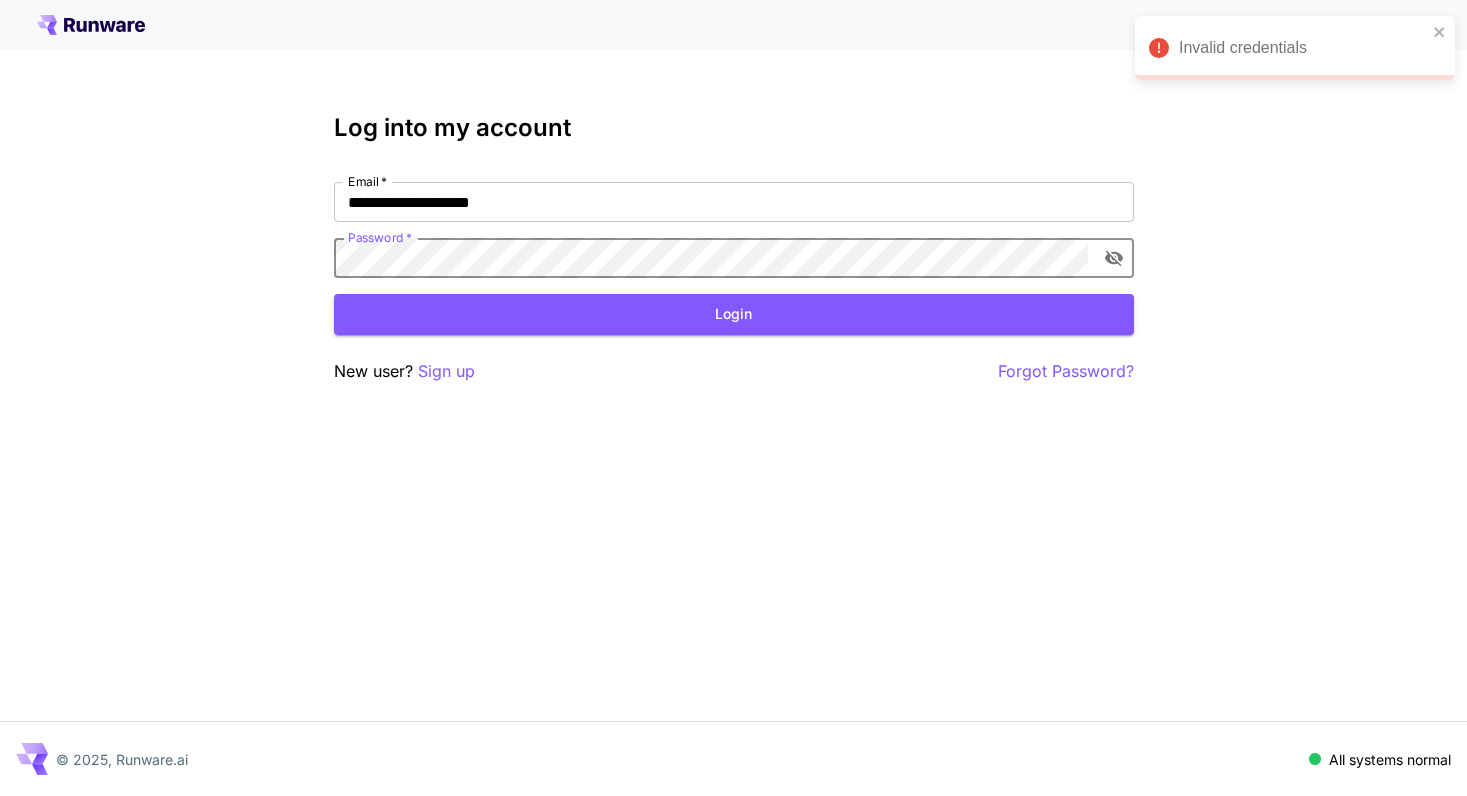 click on "**********" at bounding box center [733, 398] 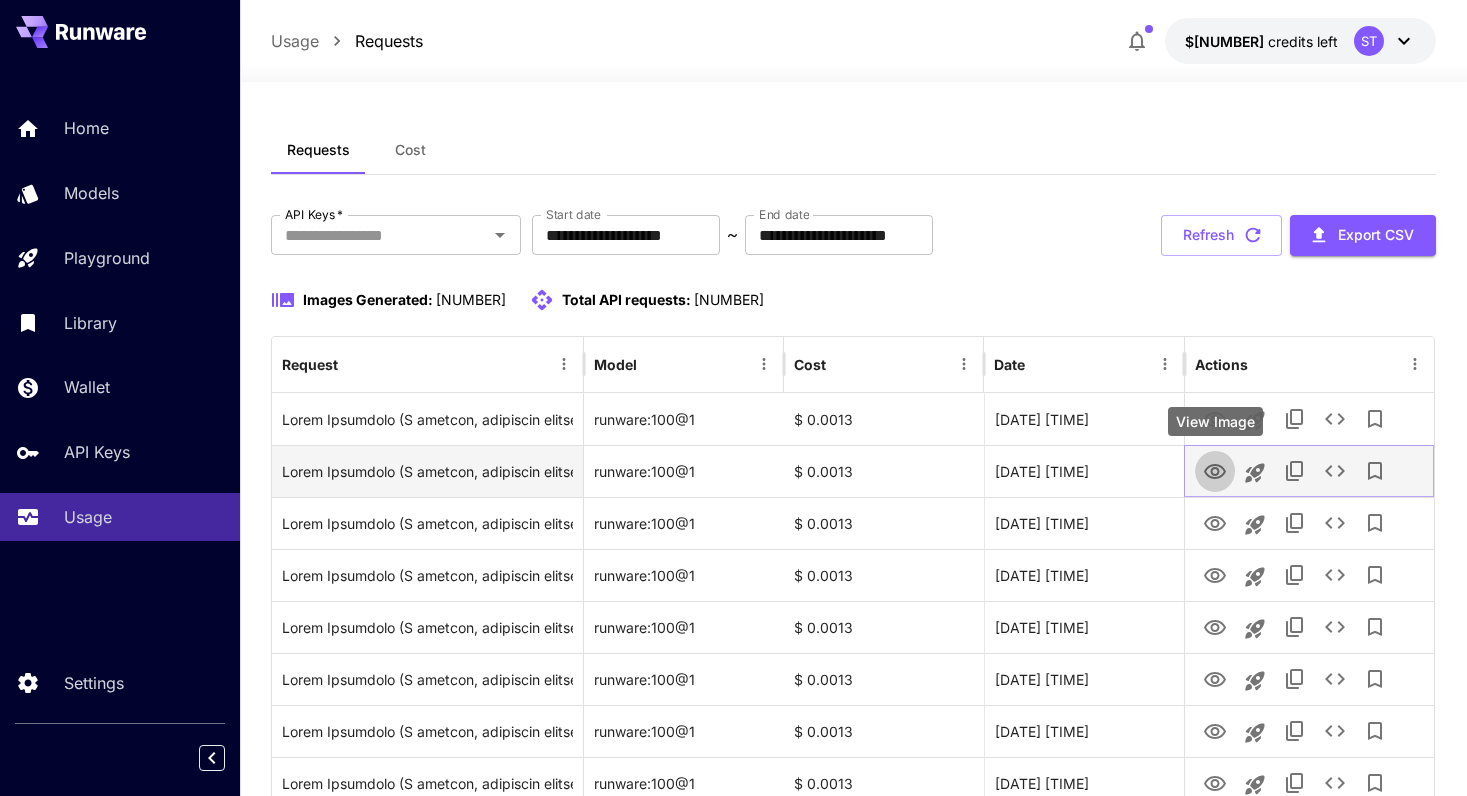 click 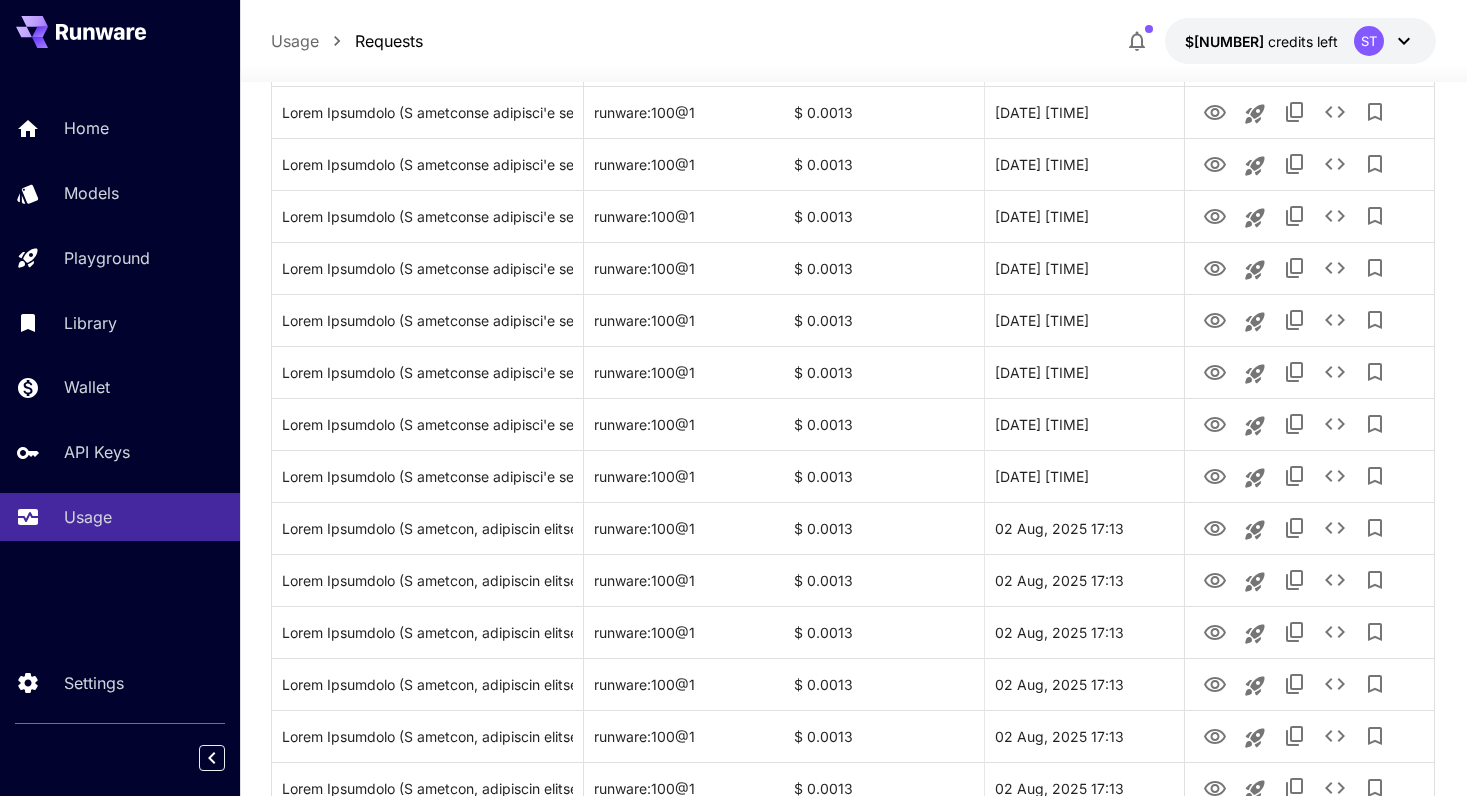 scroll, scrollTop: 2310, scrollLeft: 0, axis: vertical 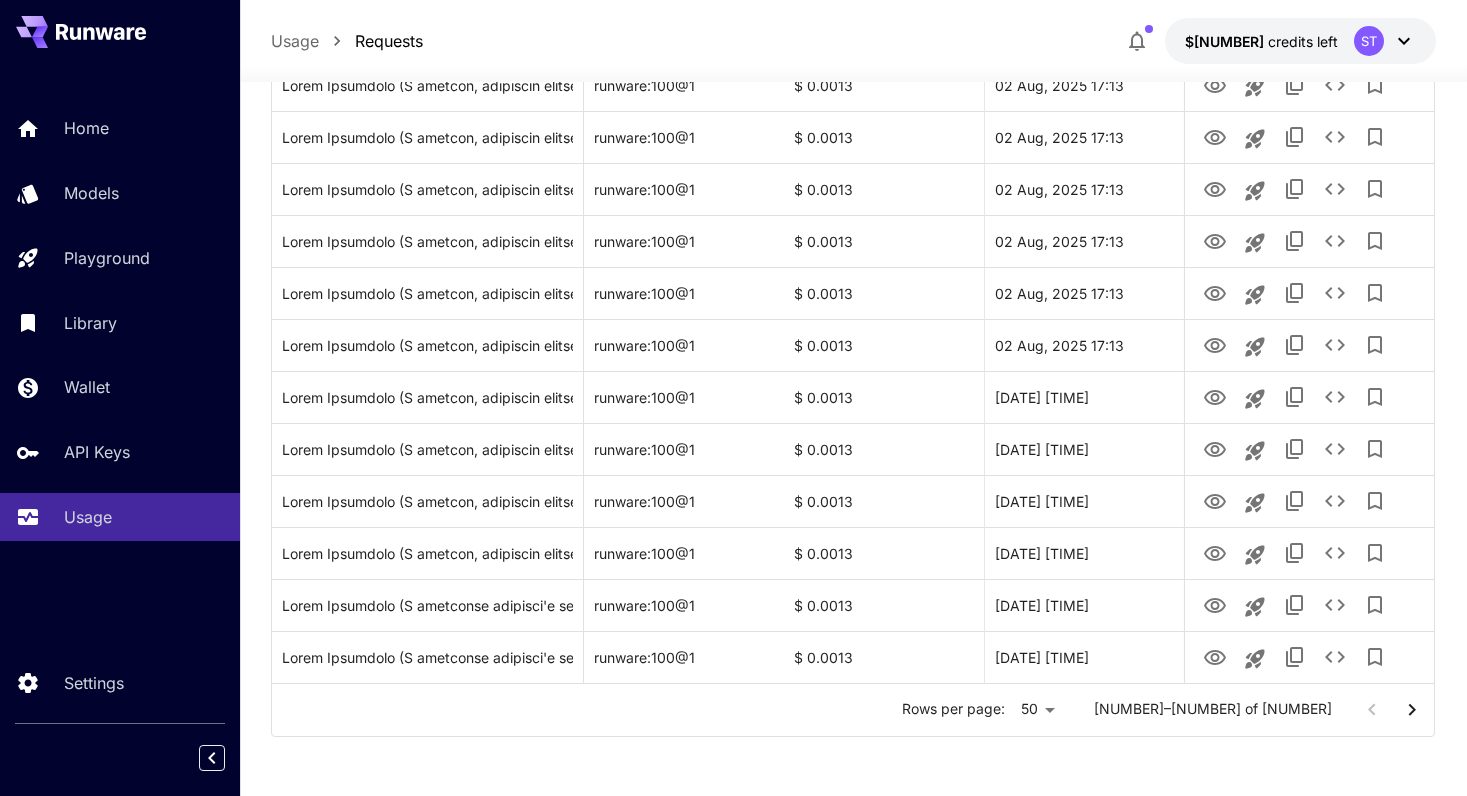 click 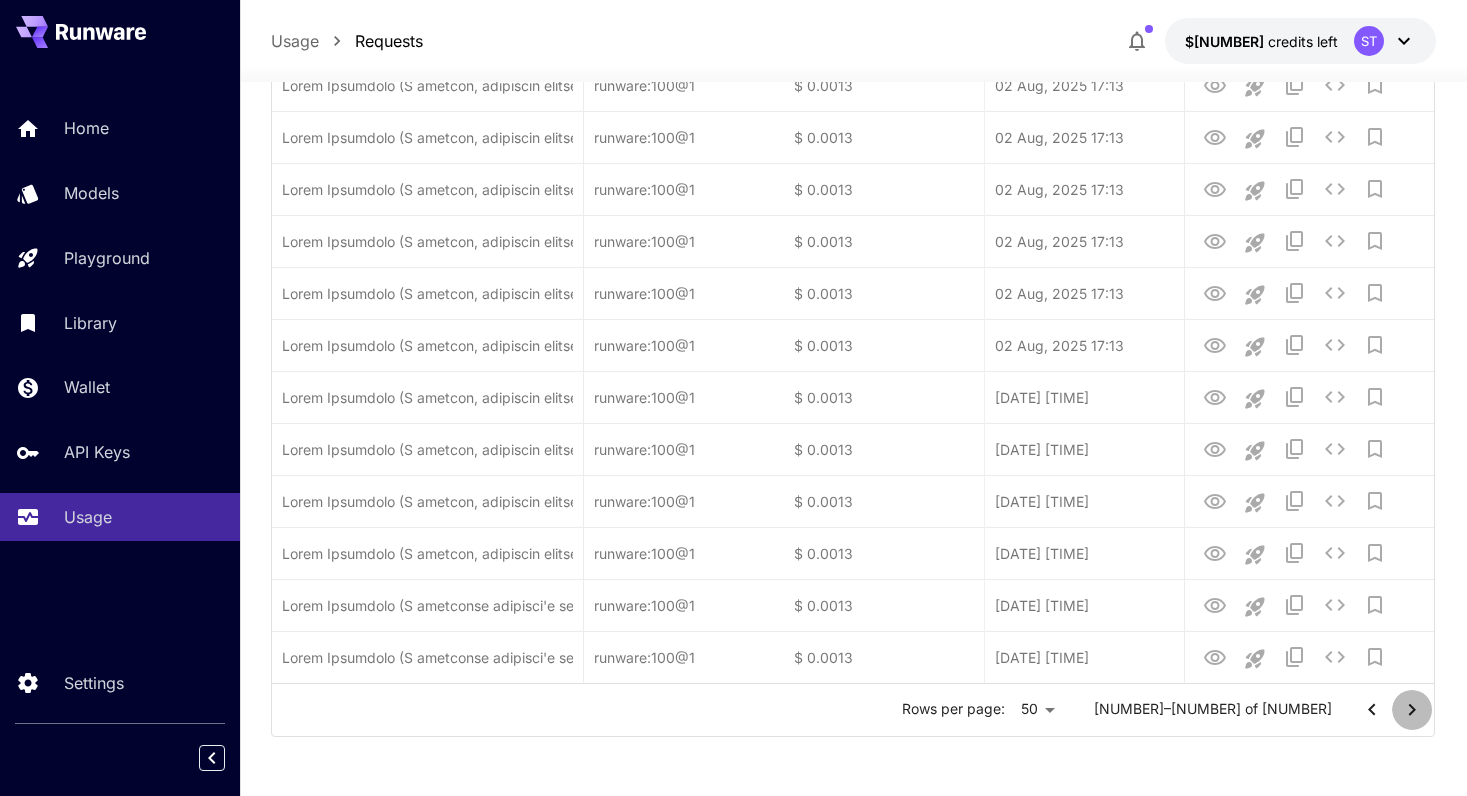 click 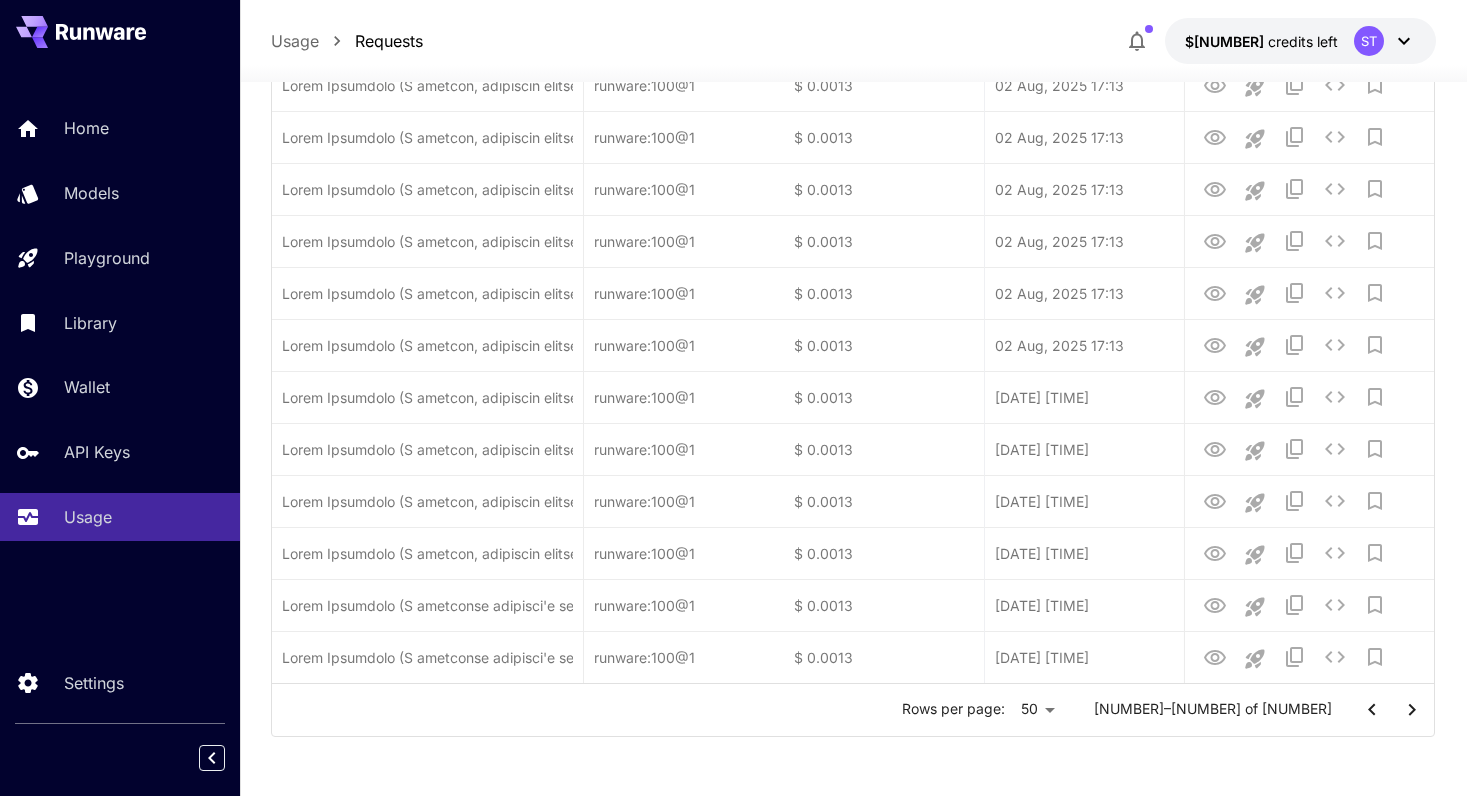 click 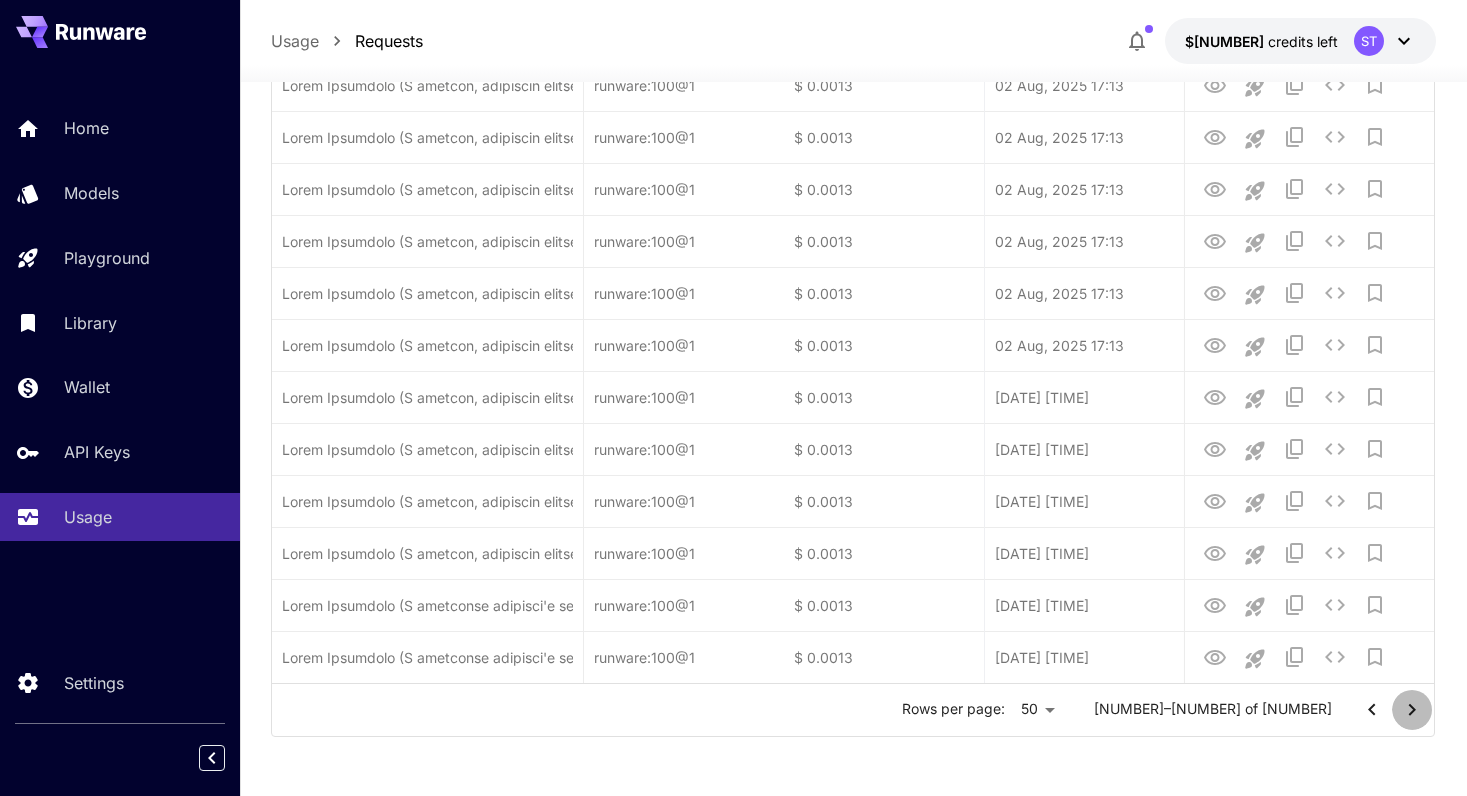click 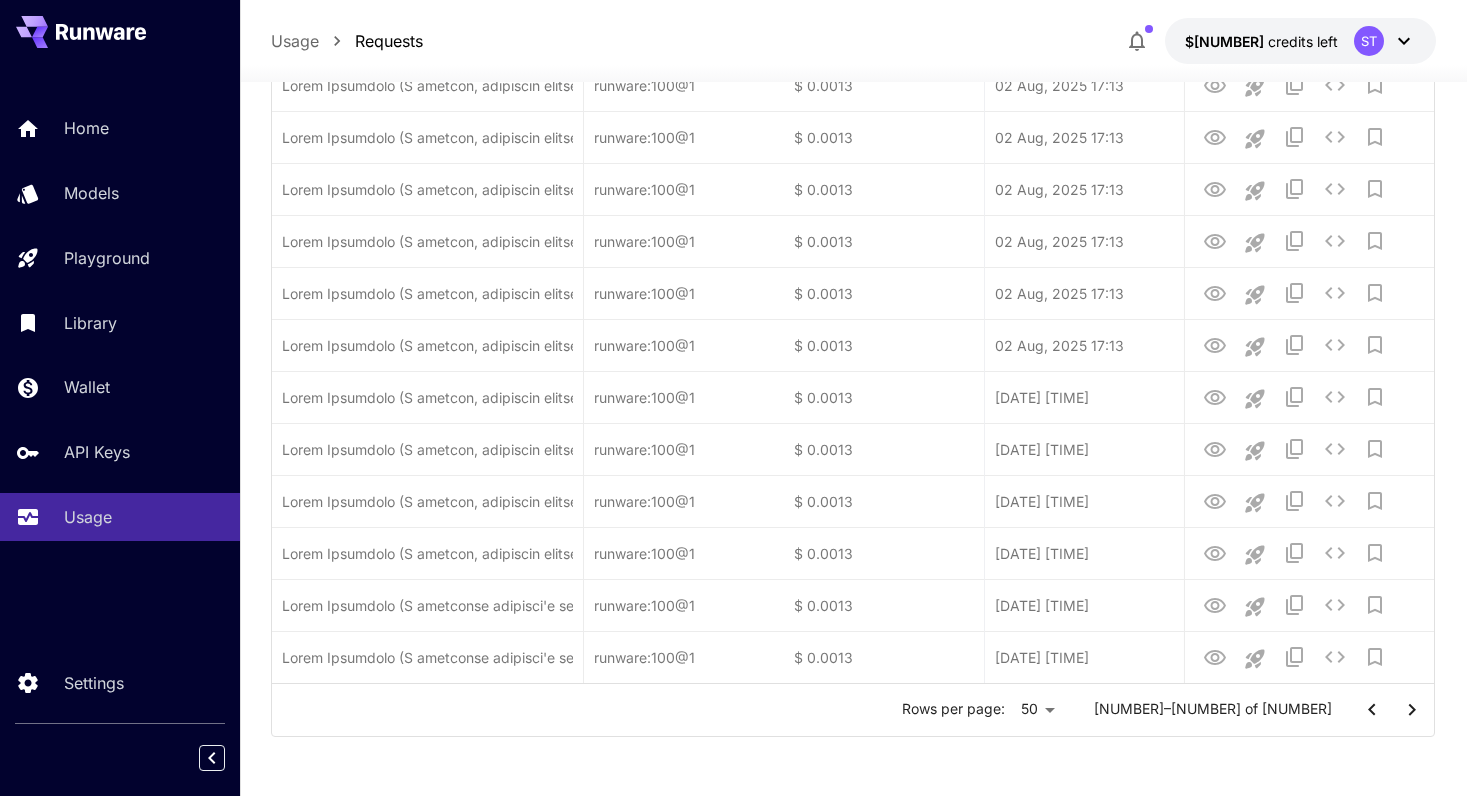 click 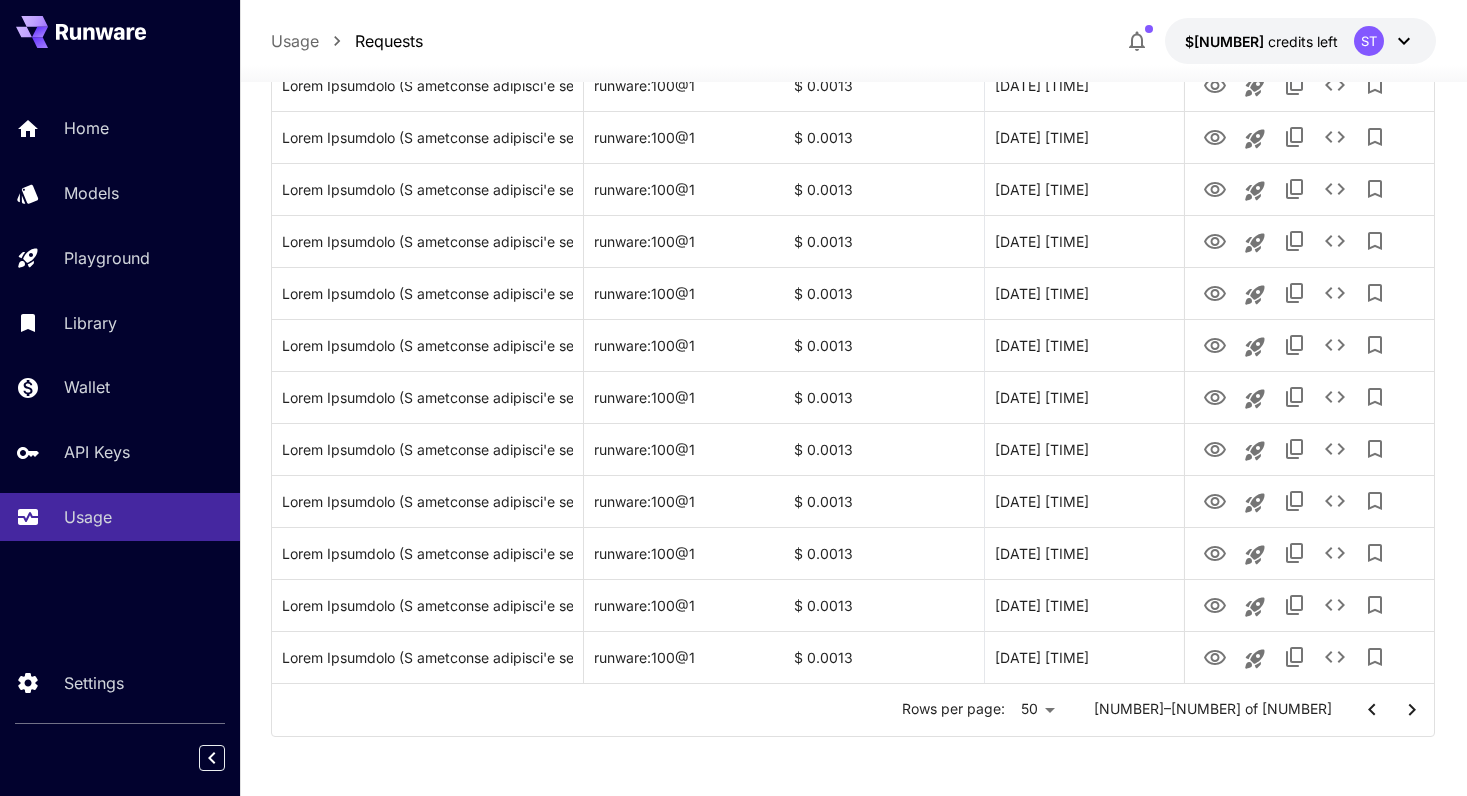 click on "**********" at bounding box center [733, -359] 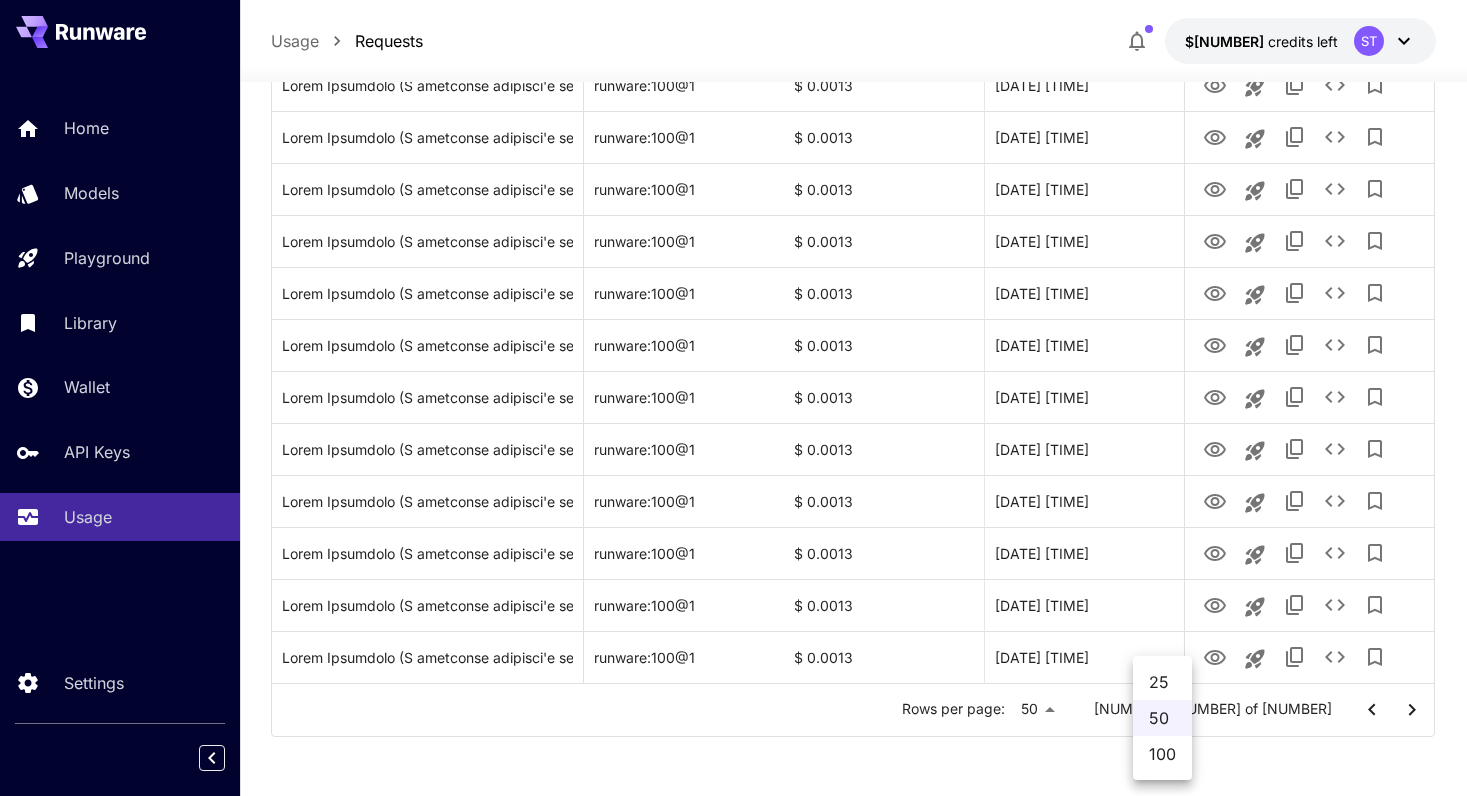 click on "100" at bounding box center [1162, 754] 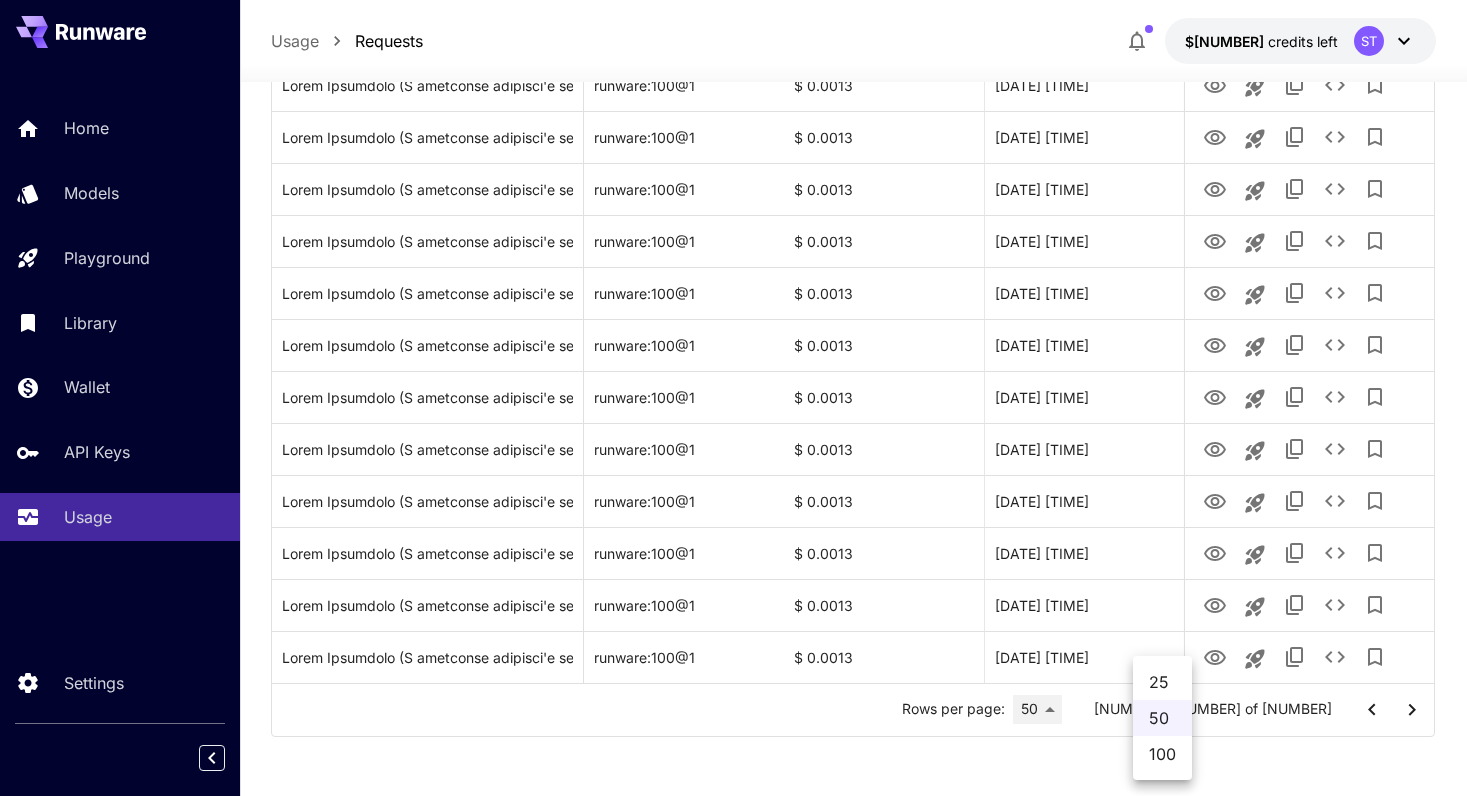 type on "***" 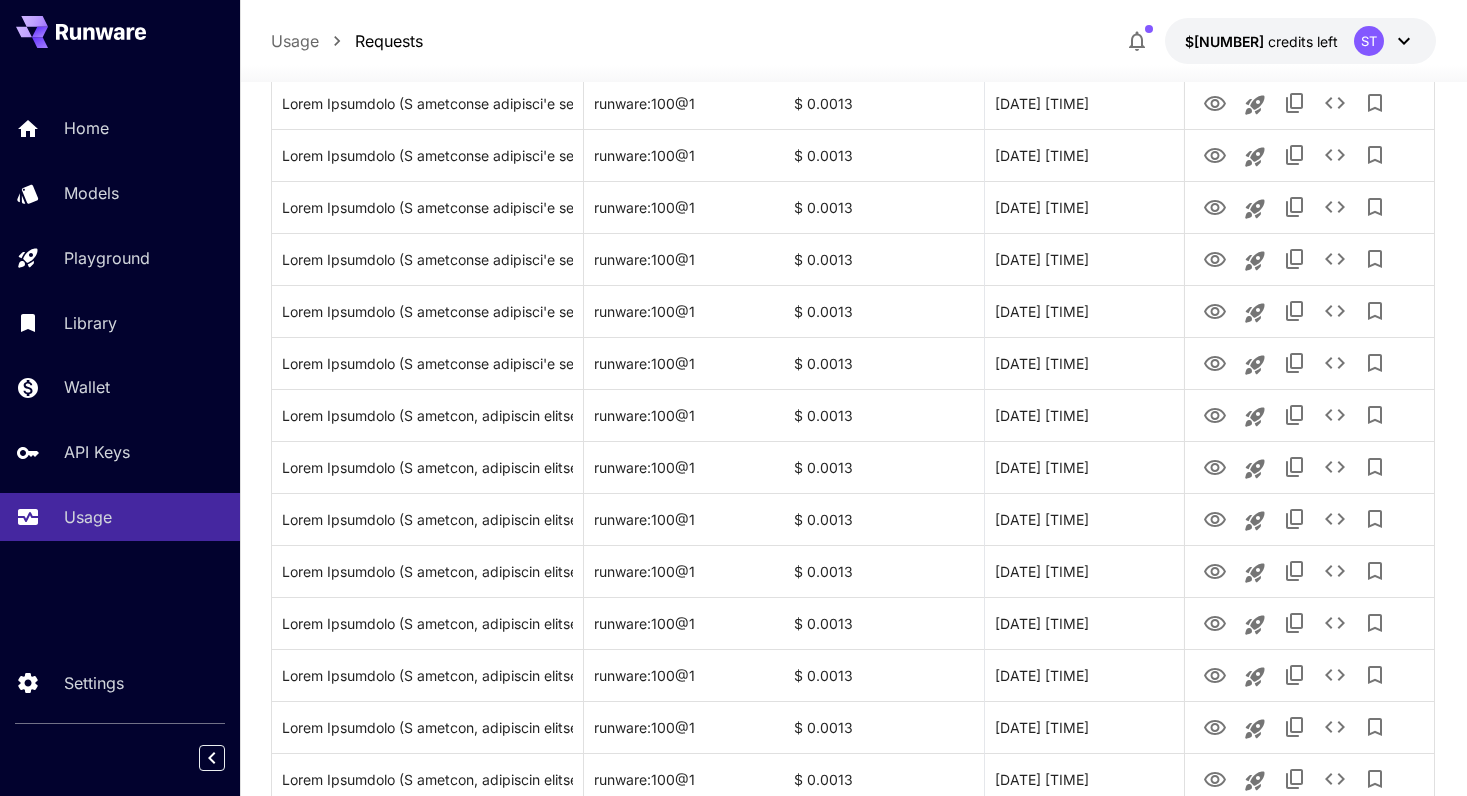 scroll, scrollTop: 4910, scrollLeft: 0, axis: vertical 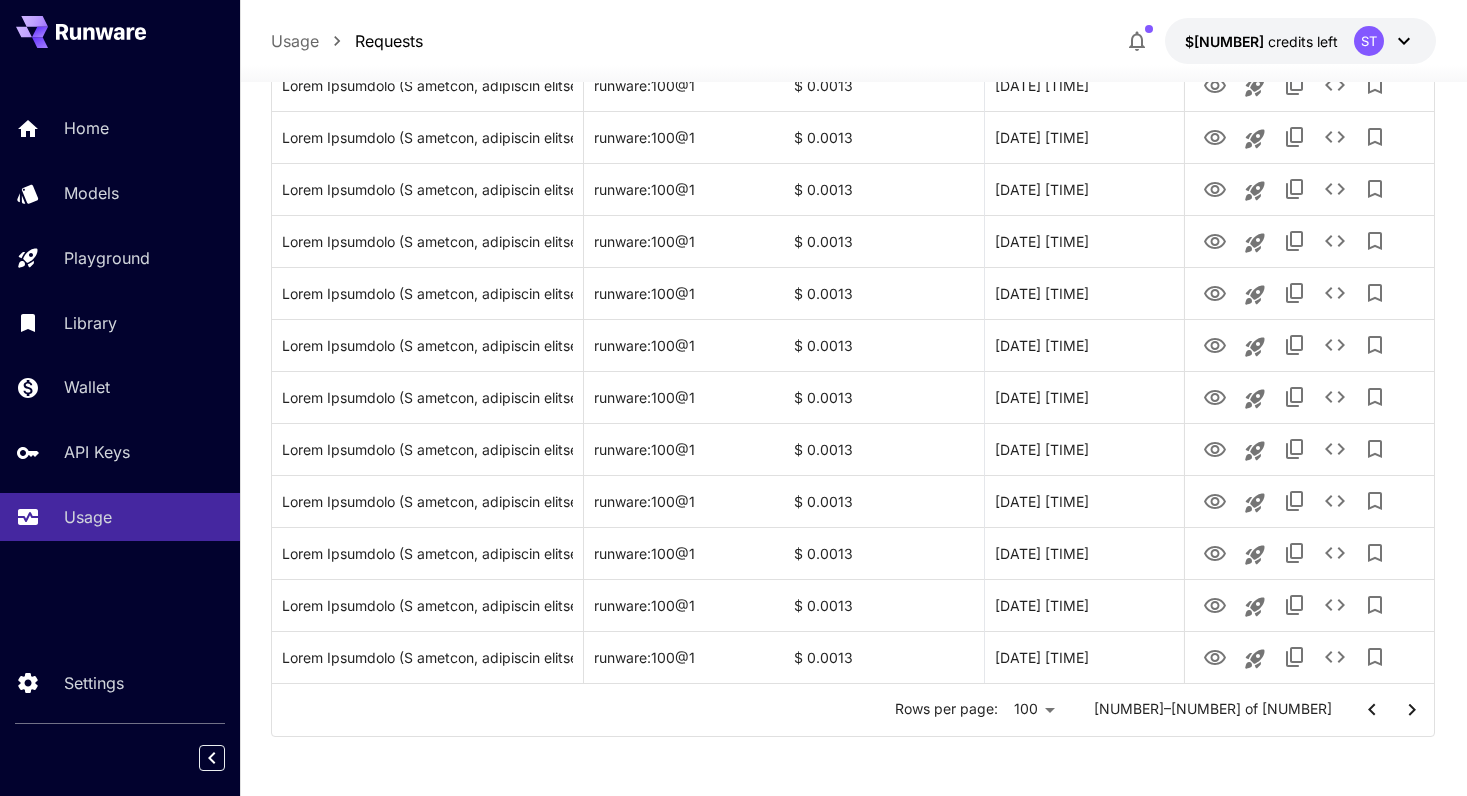 click 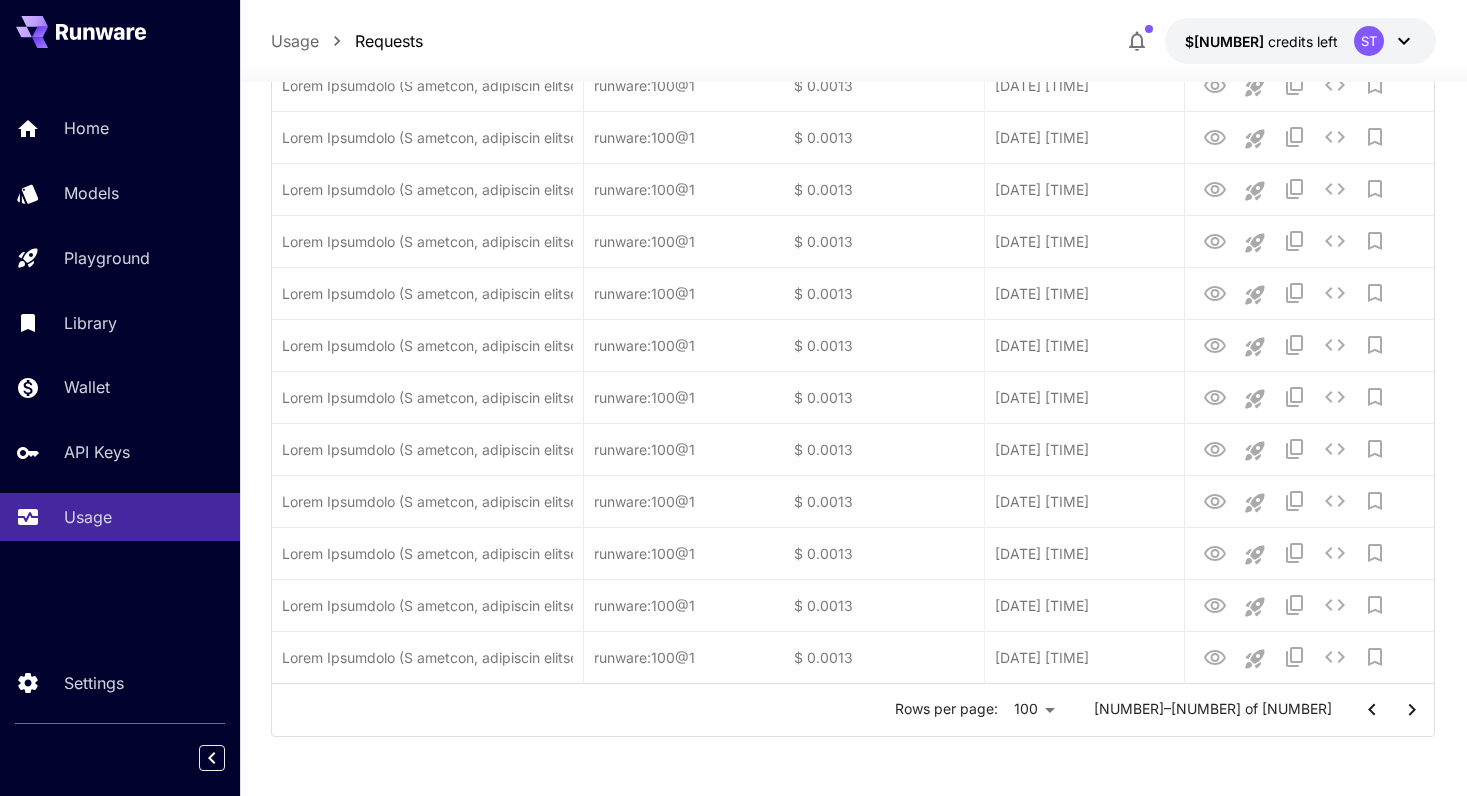 click 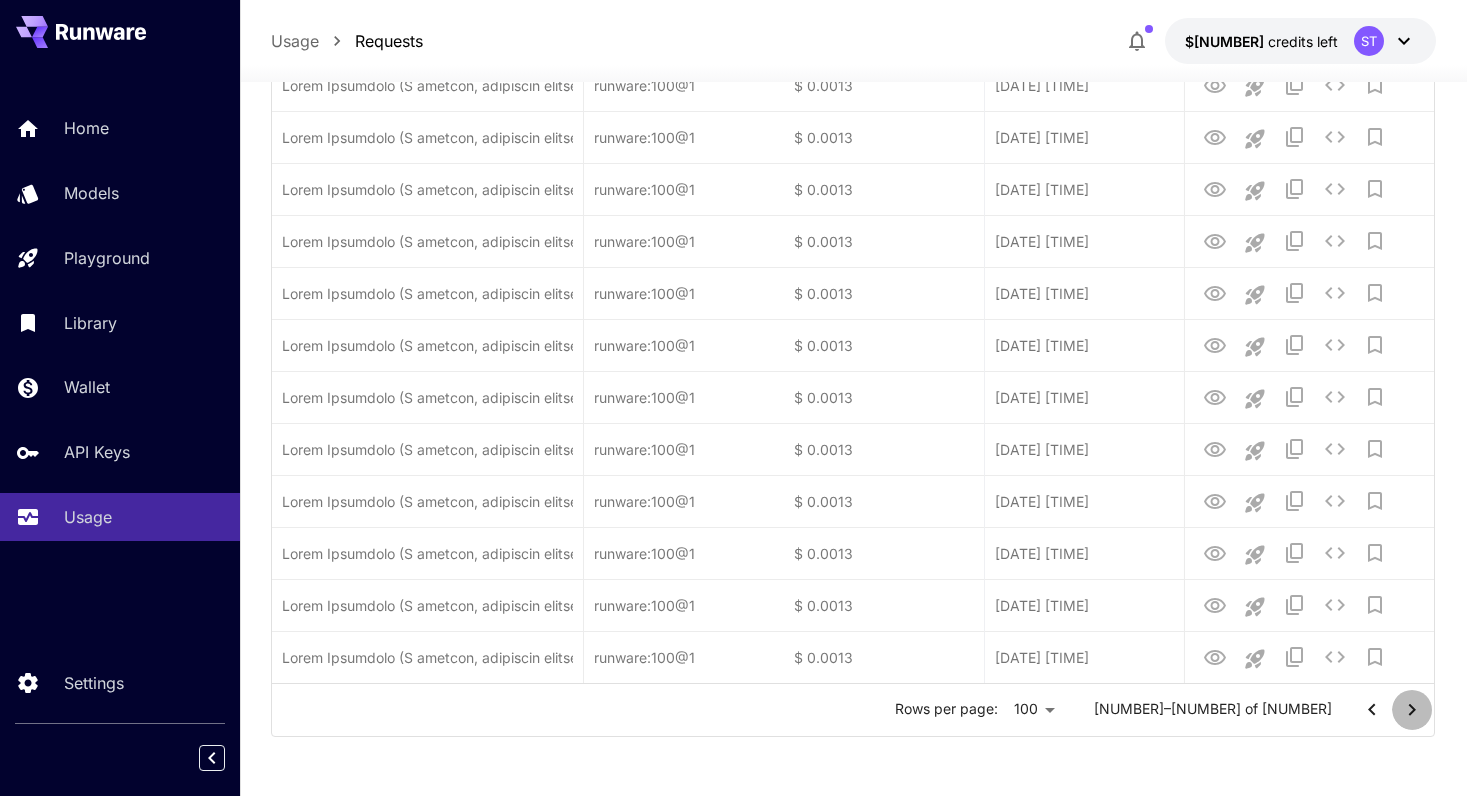 click 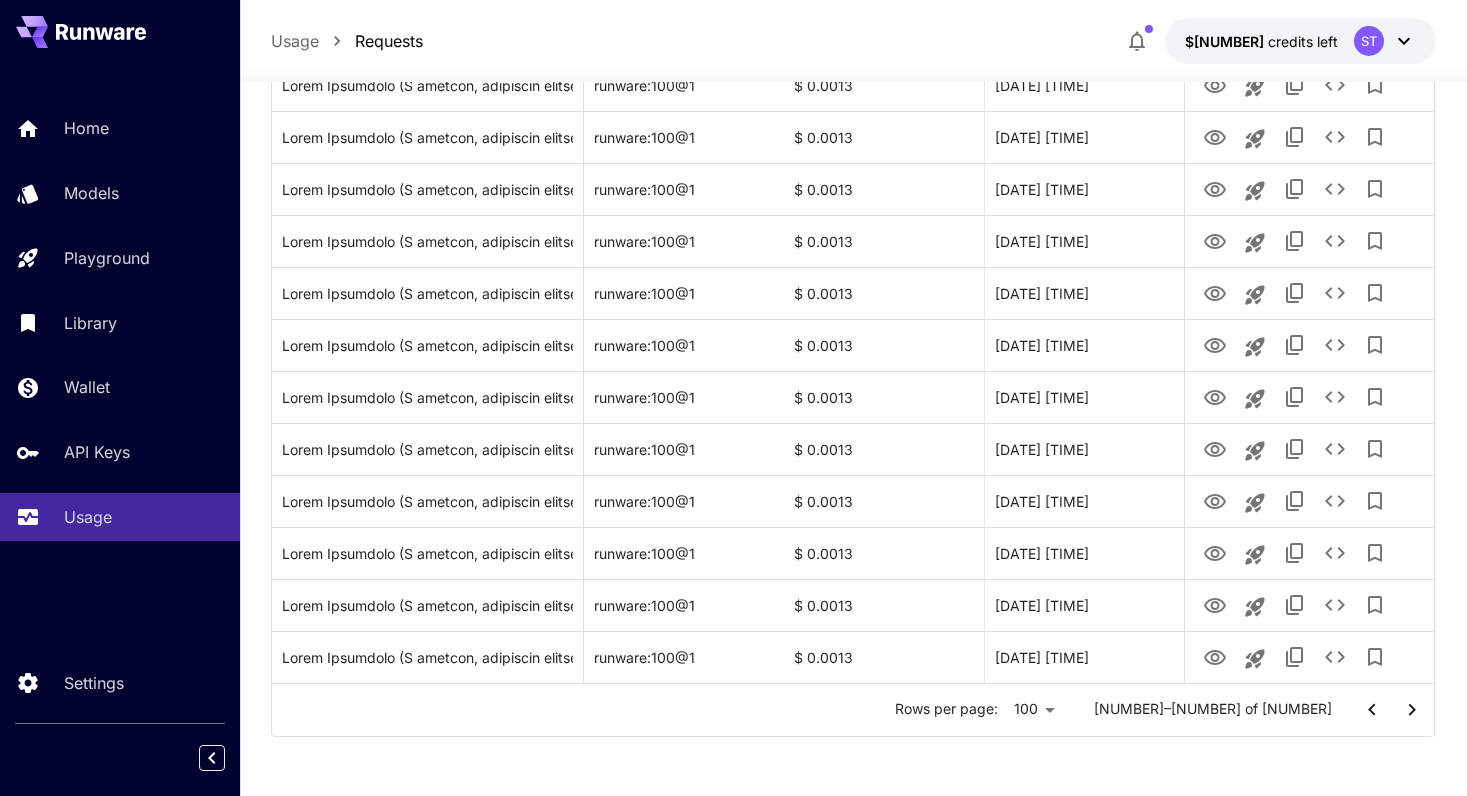 click 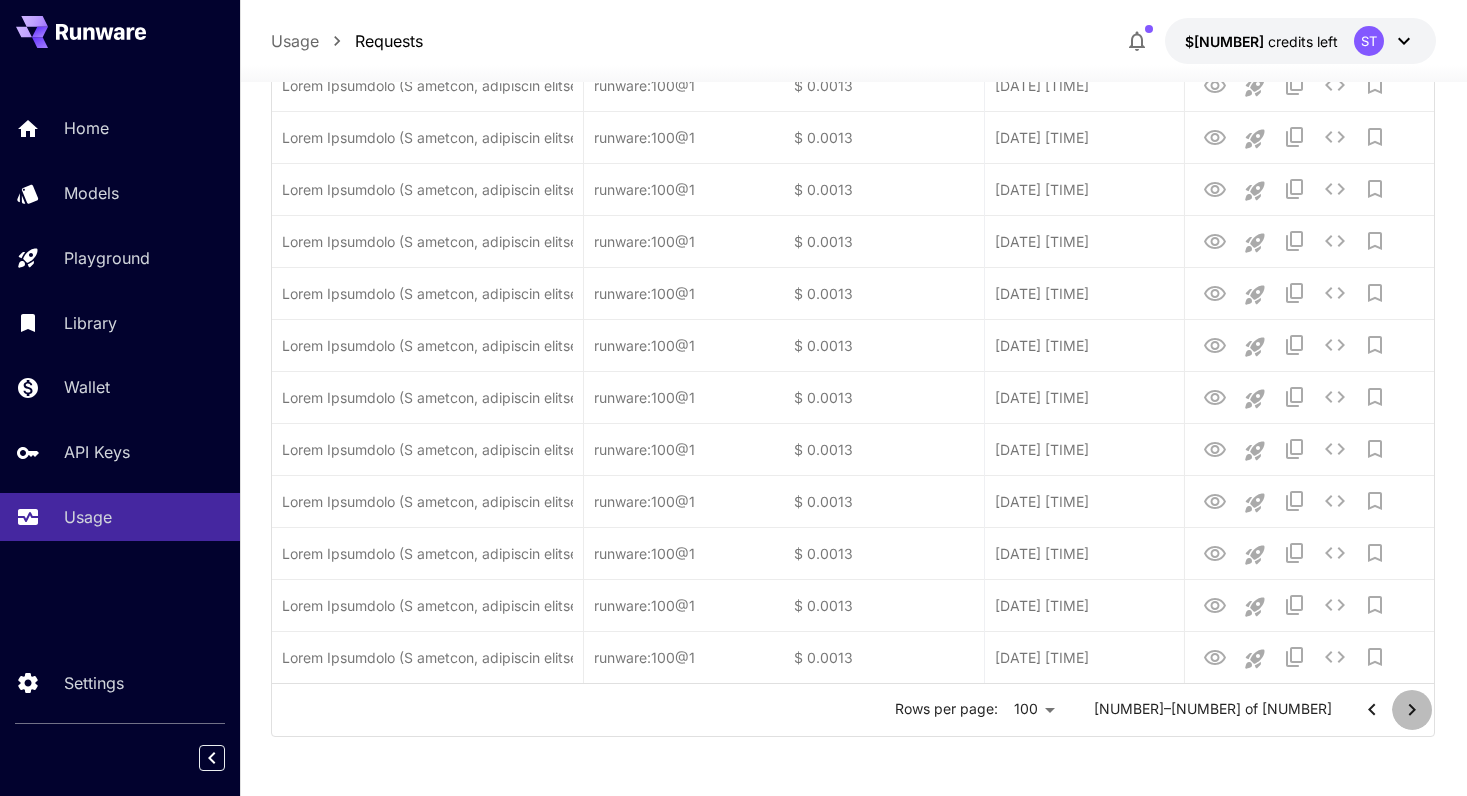 click 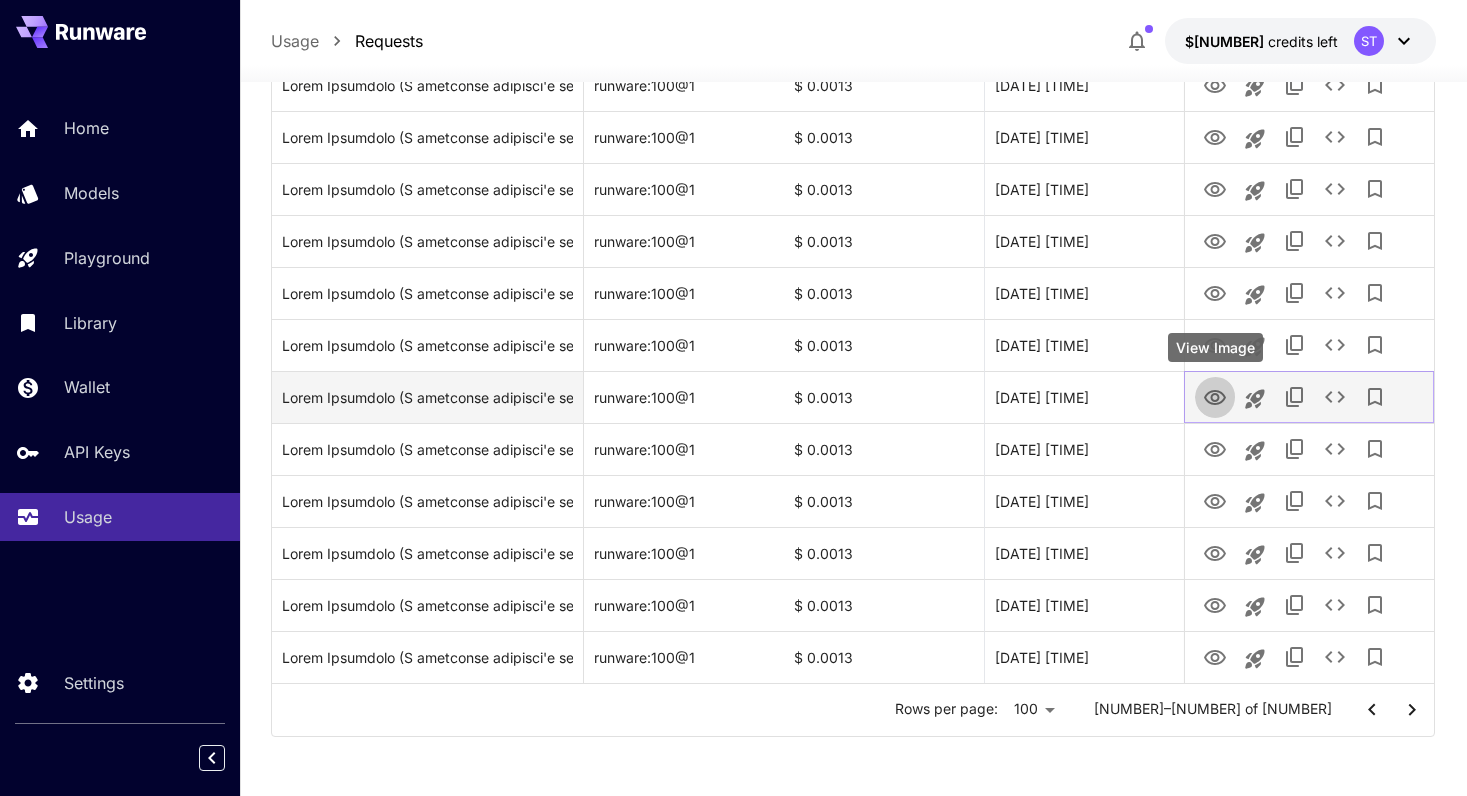 click 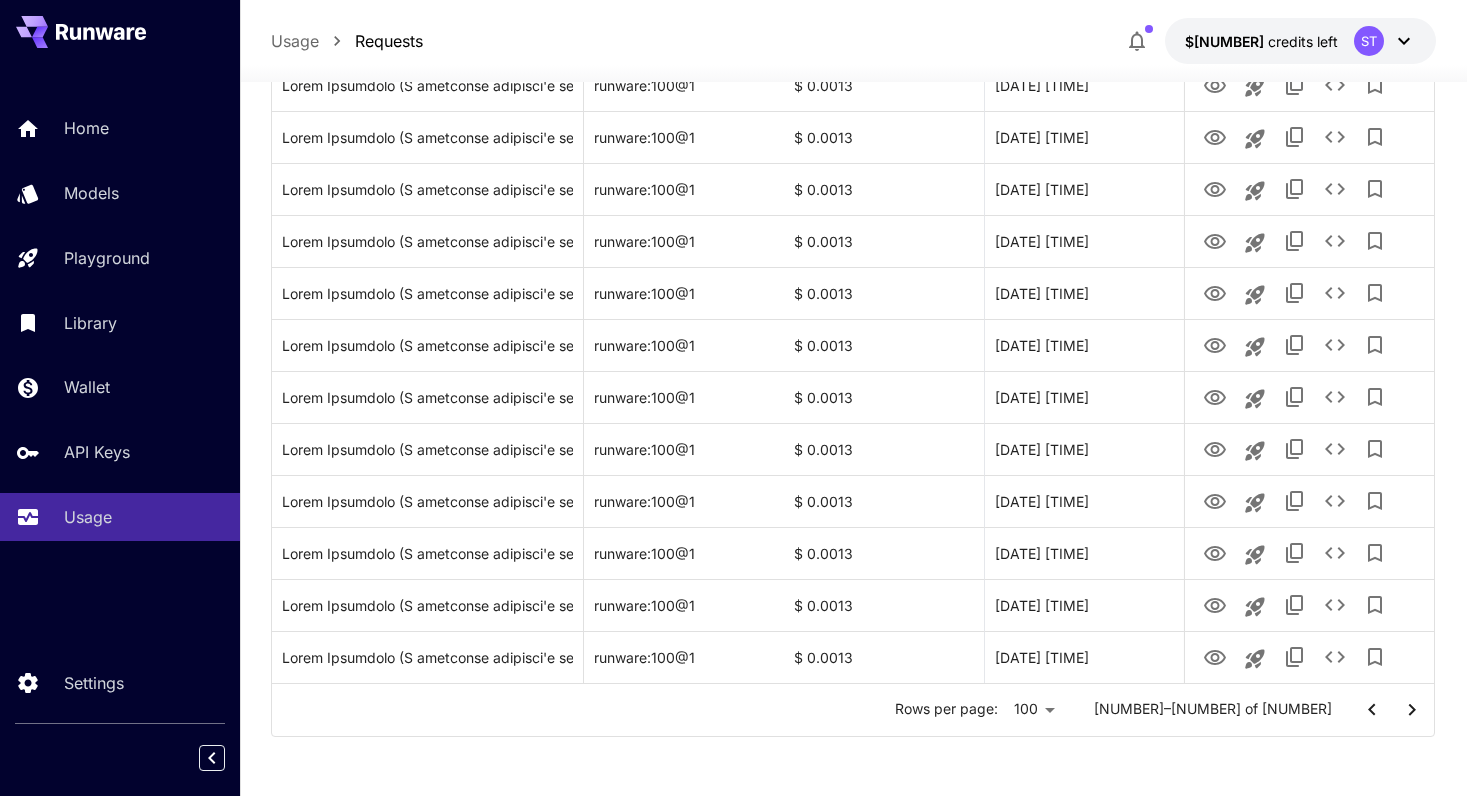 click 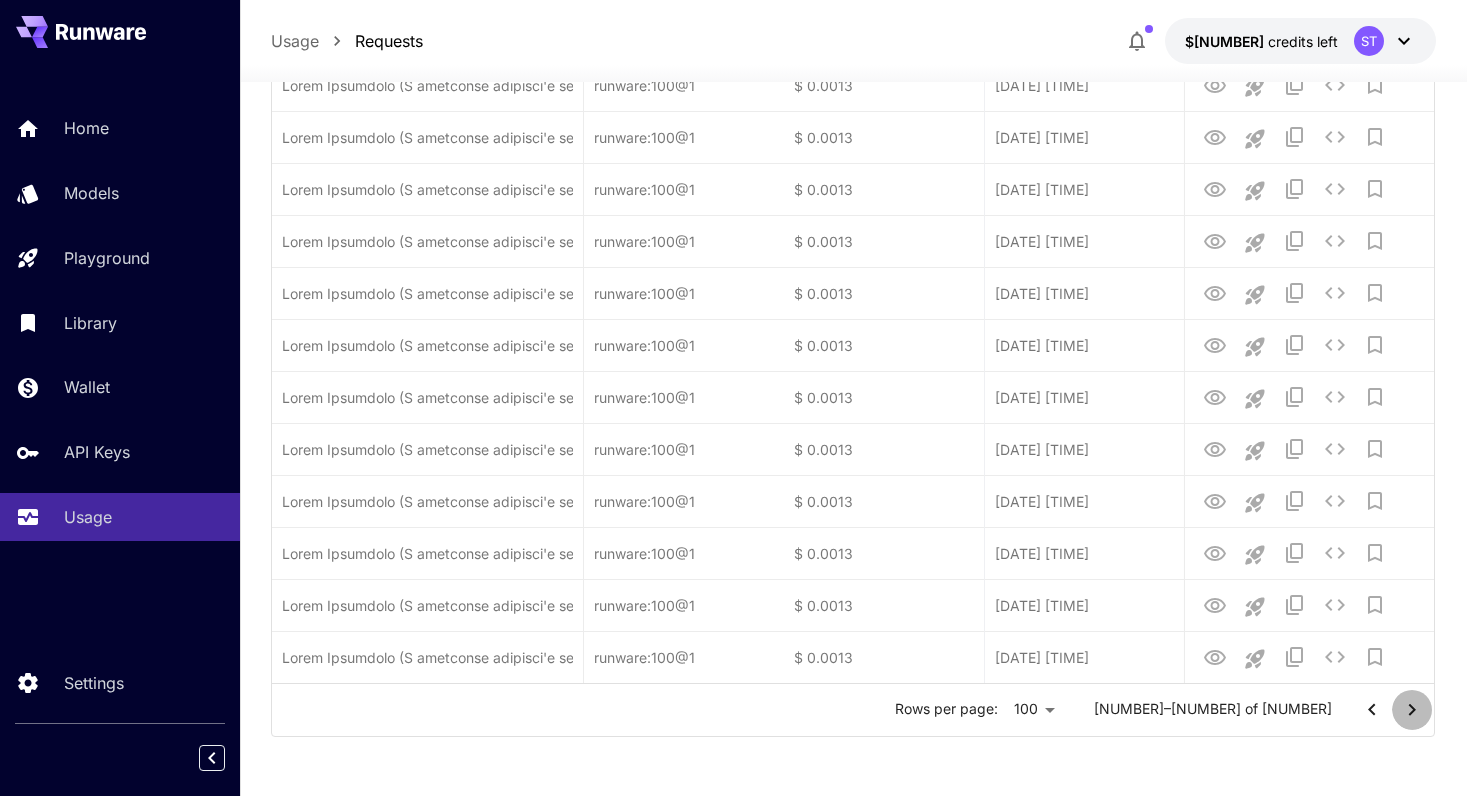 click 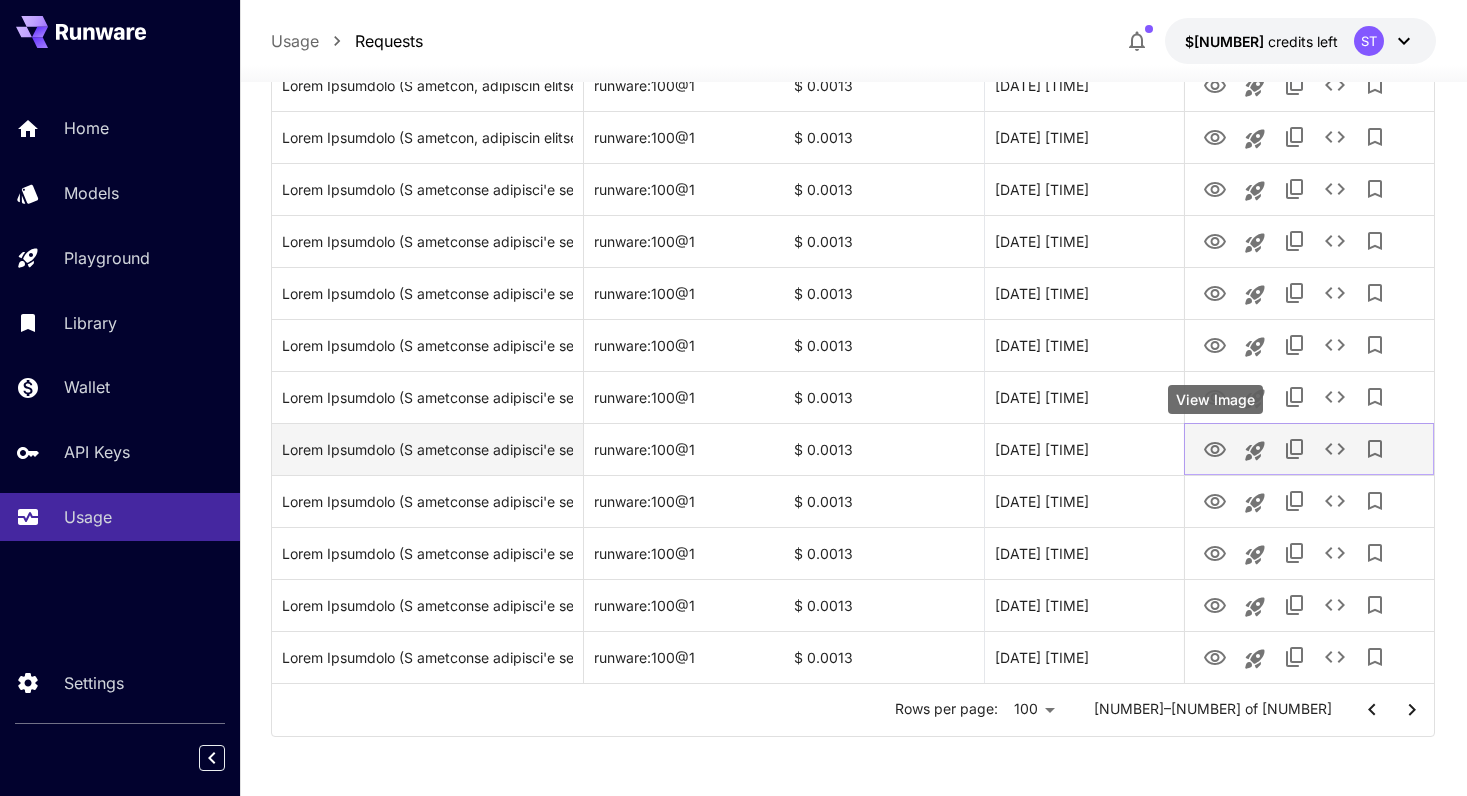 click 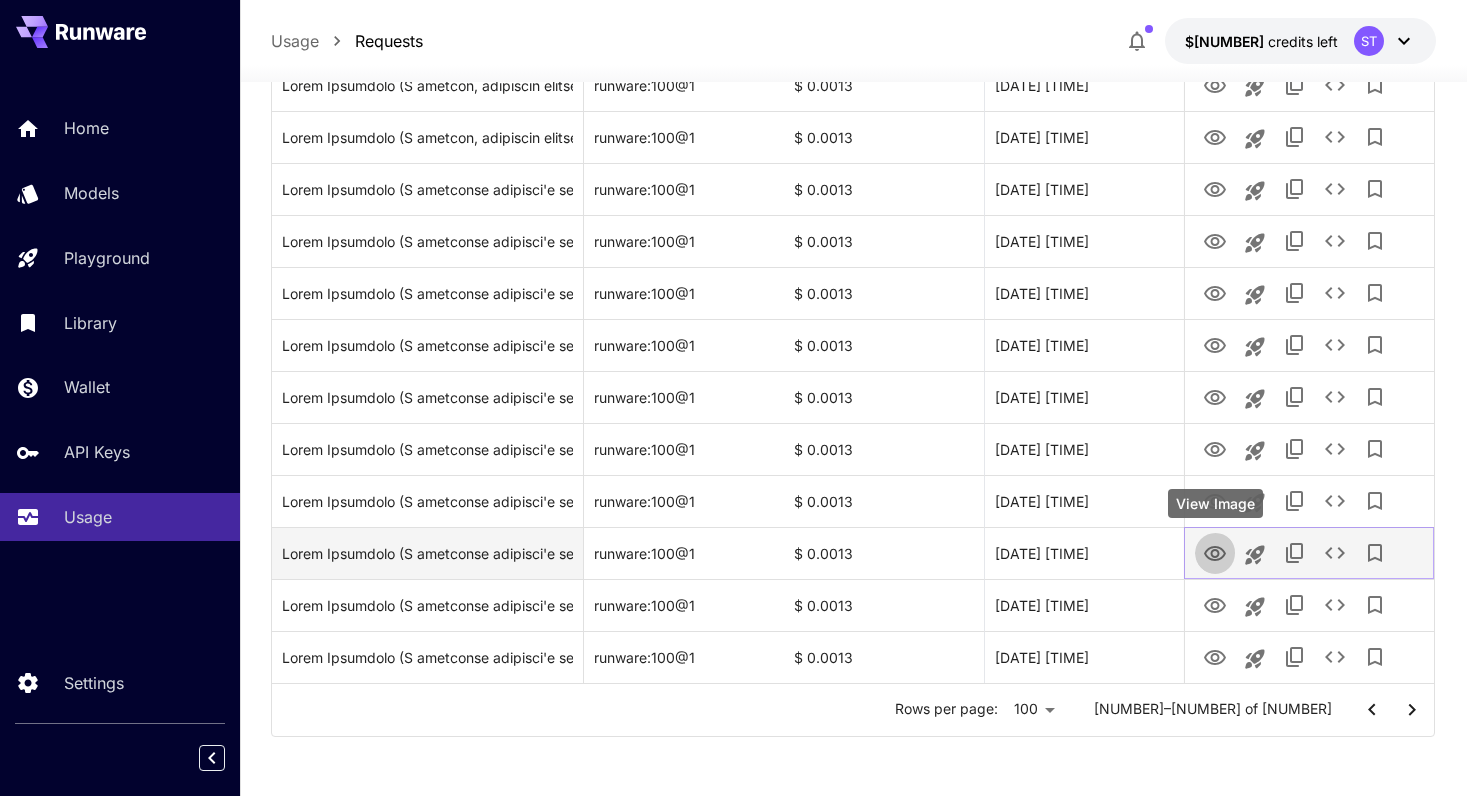 click 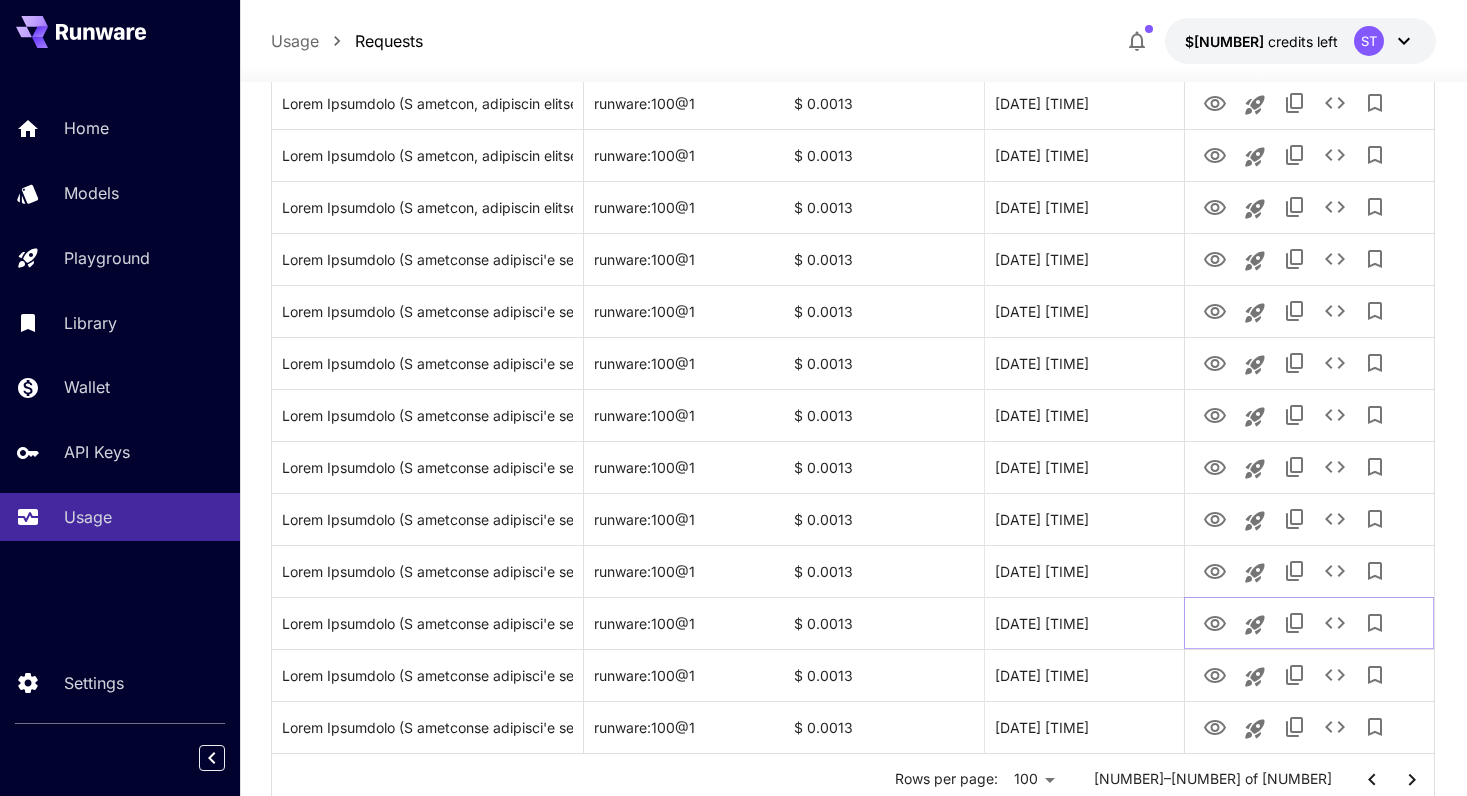 scroll, scrollTop: 4816, scrollLeft: 0, axis: vertical 